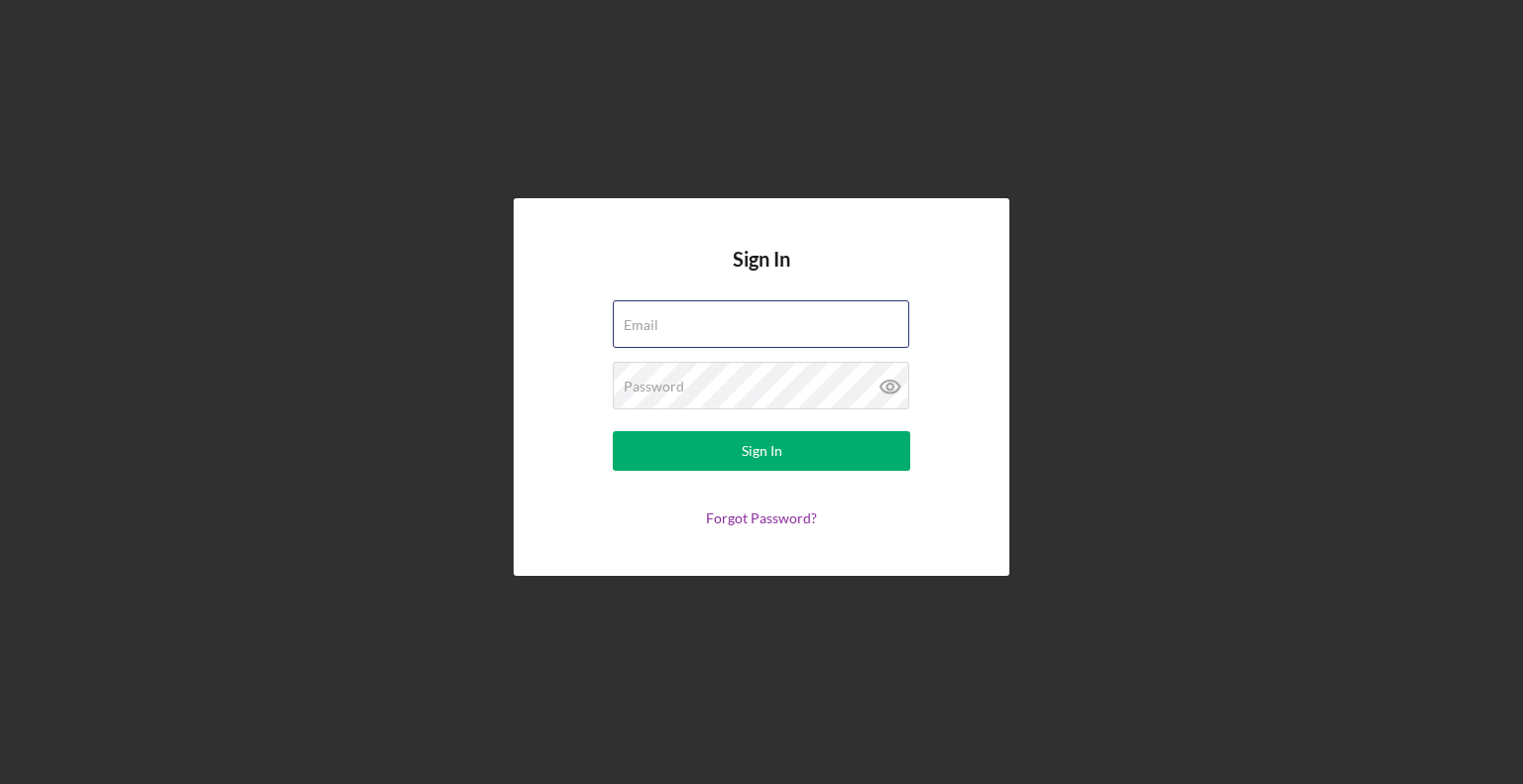 scroll, scrollTop: 0, scrollLeft: 0, axis: both 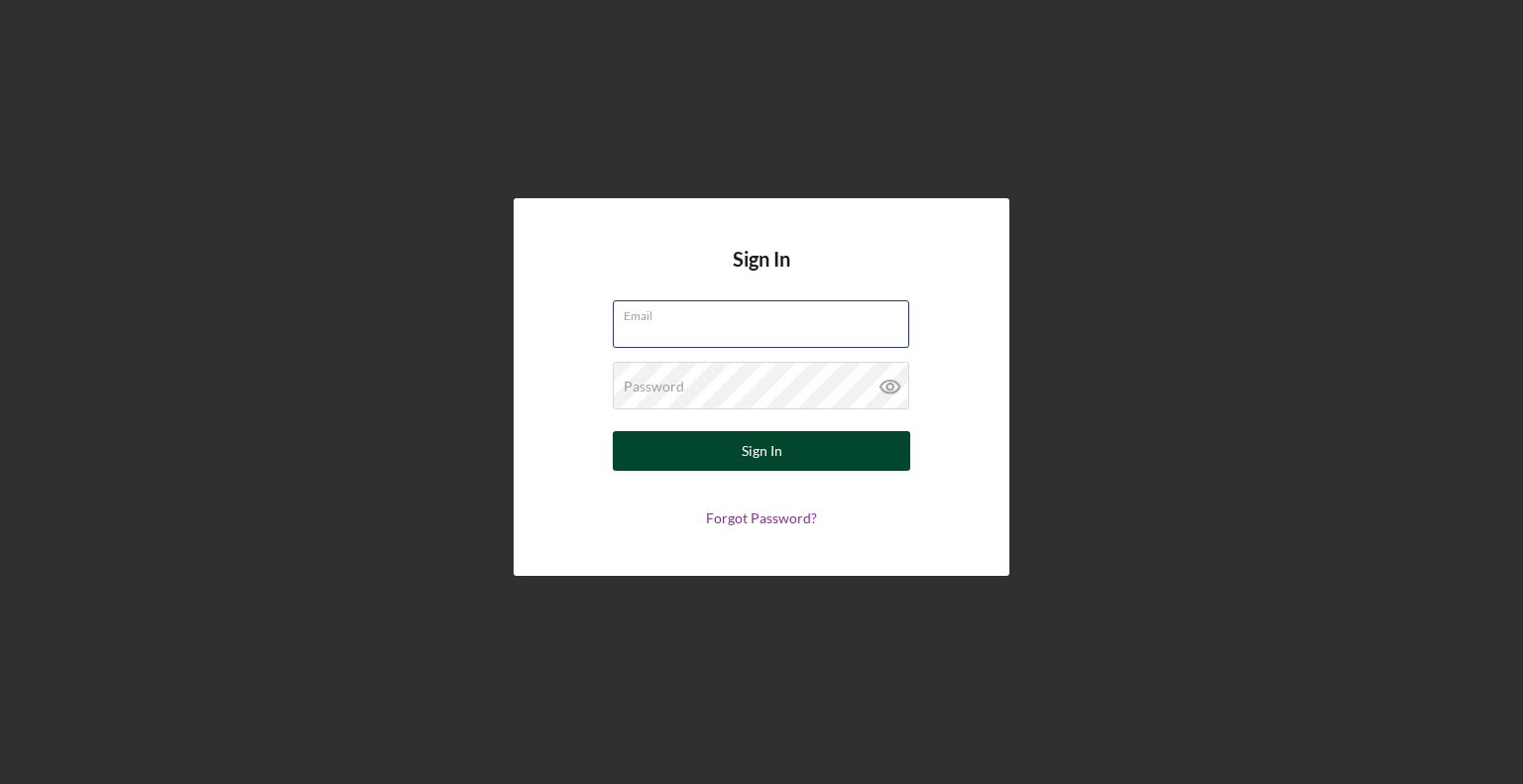 type on "[EMAIL]" 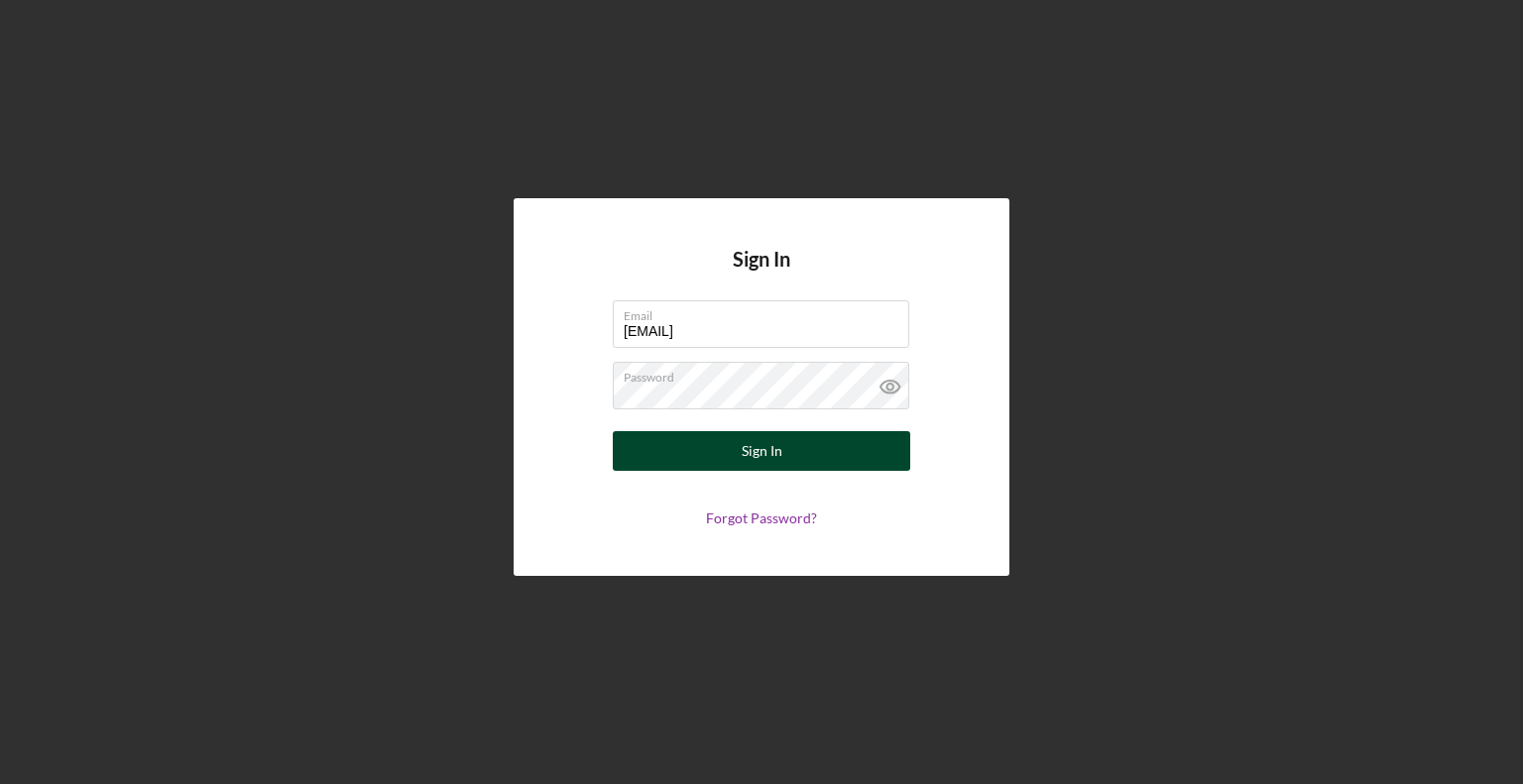 click on "Sign In" at bounding box center (762, 451) 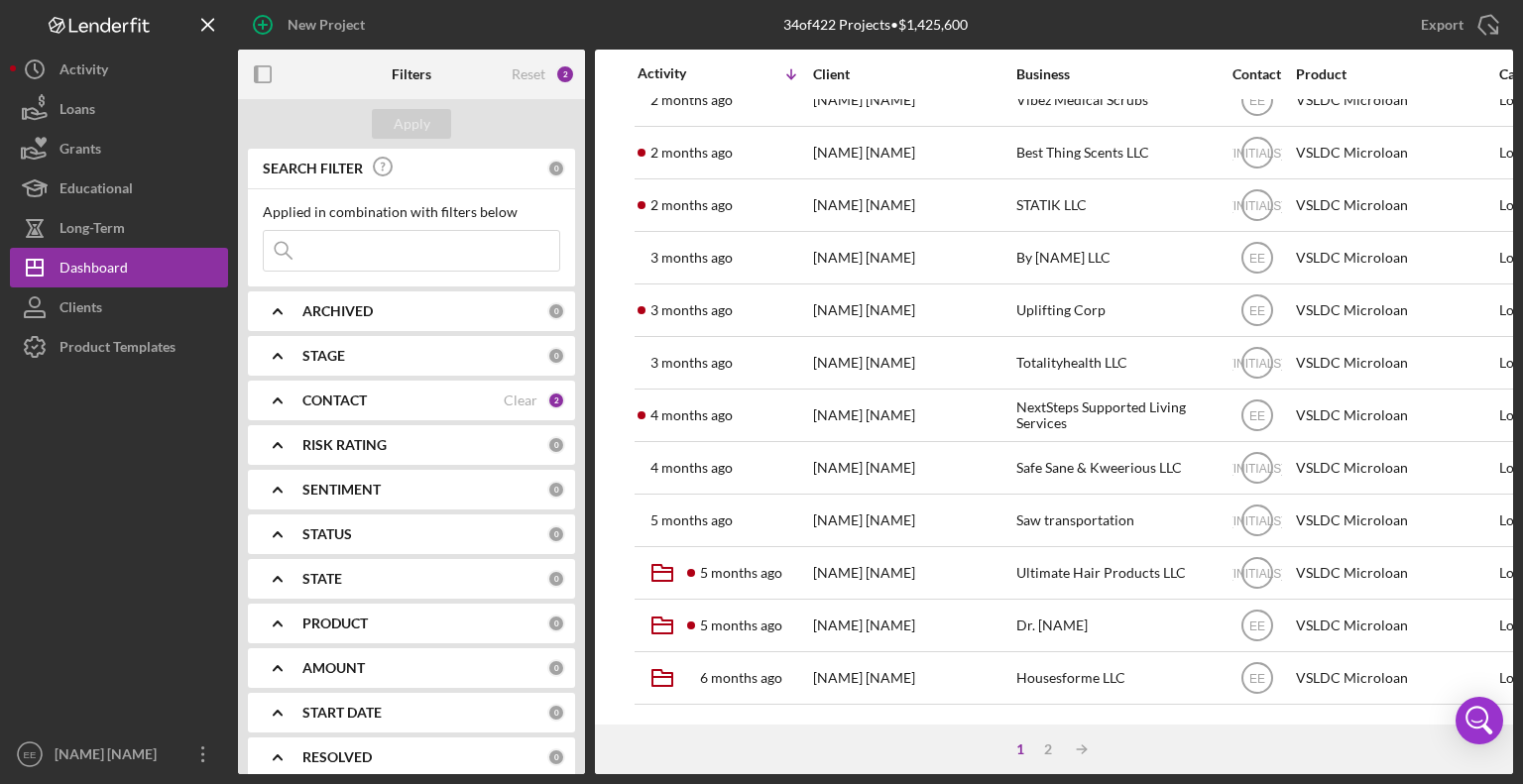 scroll, scrollTop: 718, scrollLeft: 0, axis: vertical 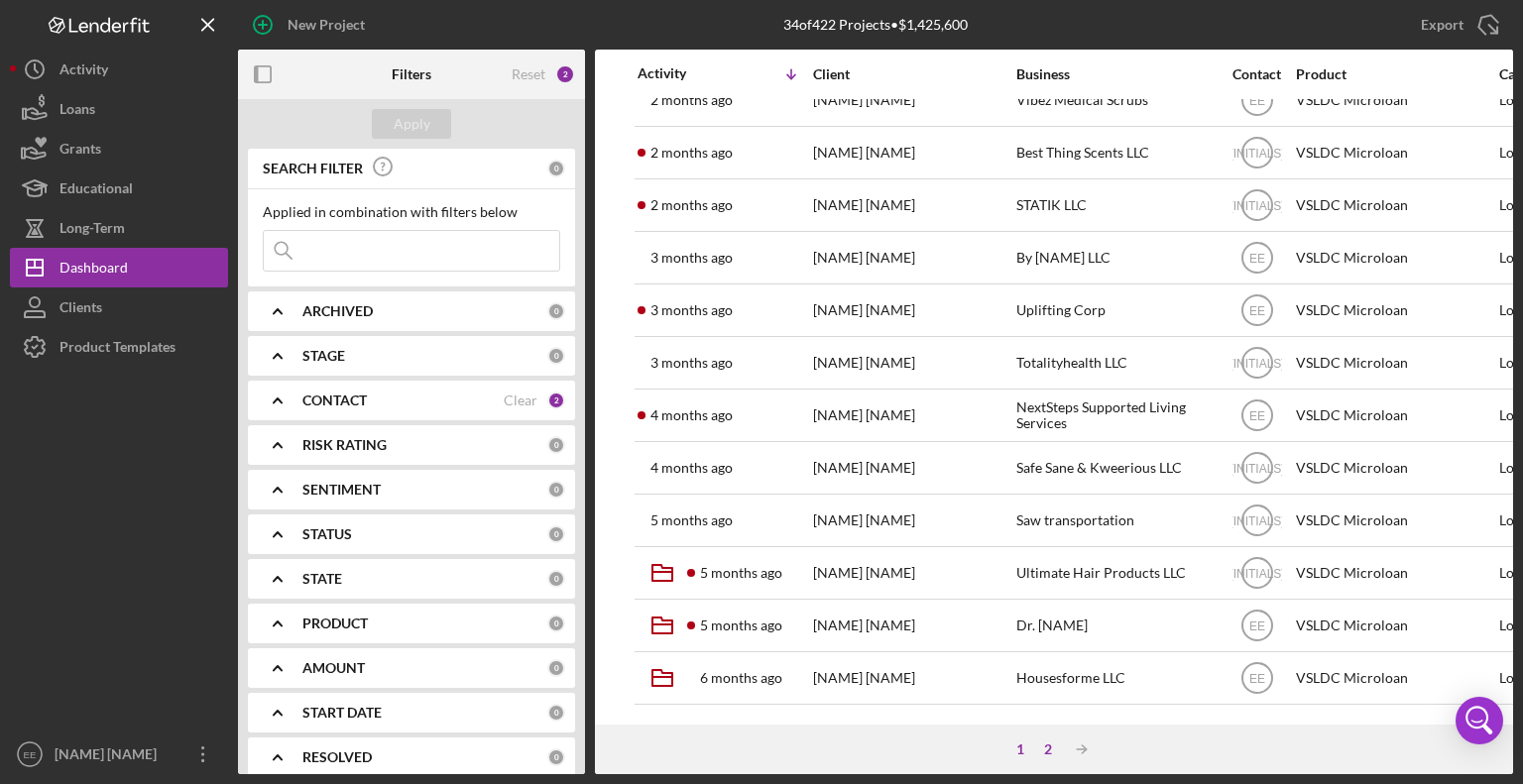 click on "2" at bounding box center [1048, 749] 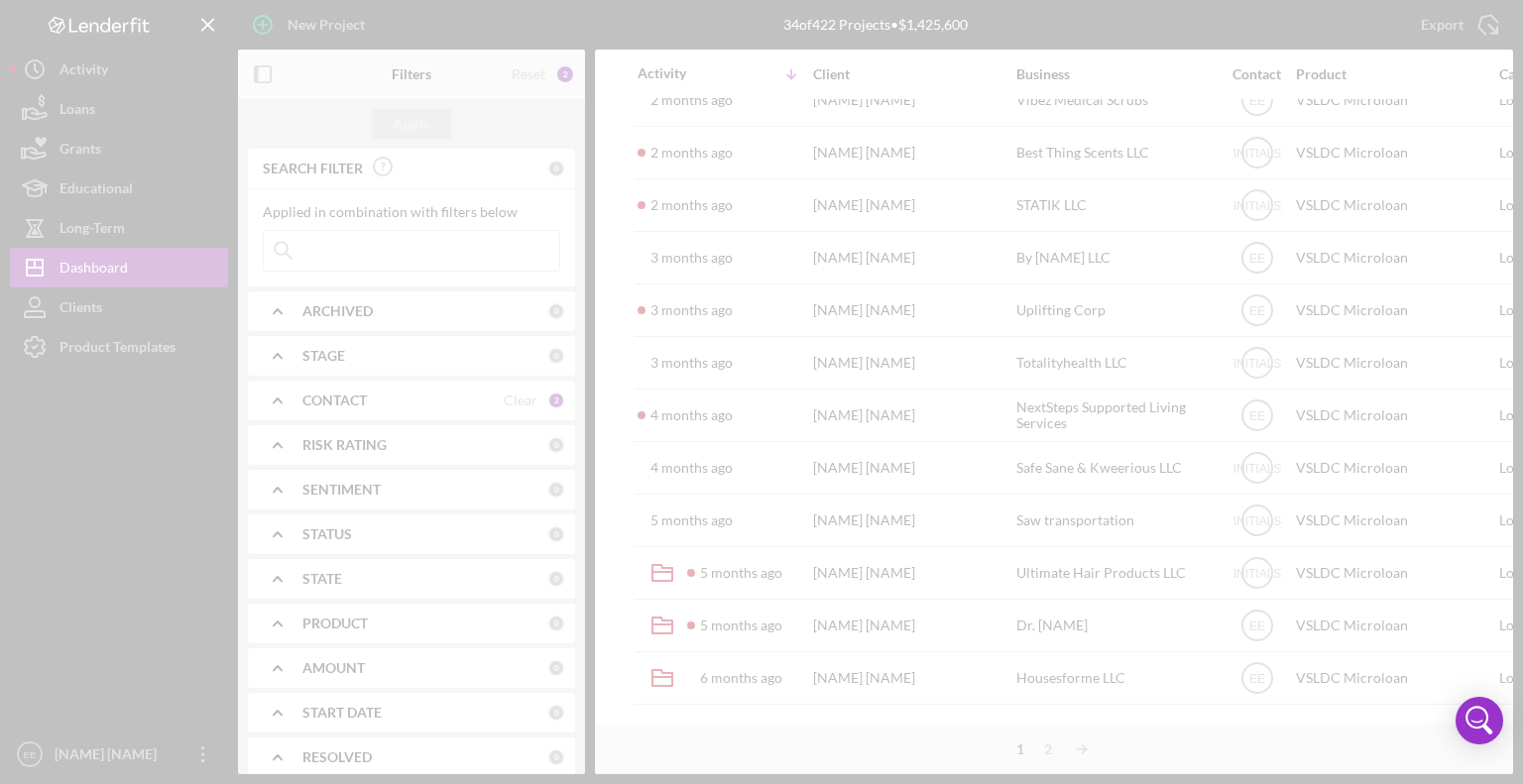 scroll, scrollTop: 0, scrollLeft: 0, axis: both 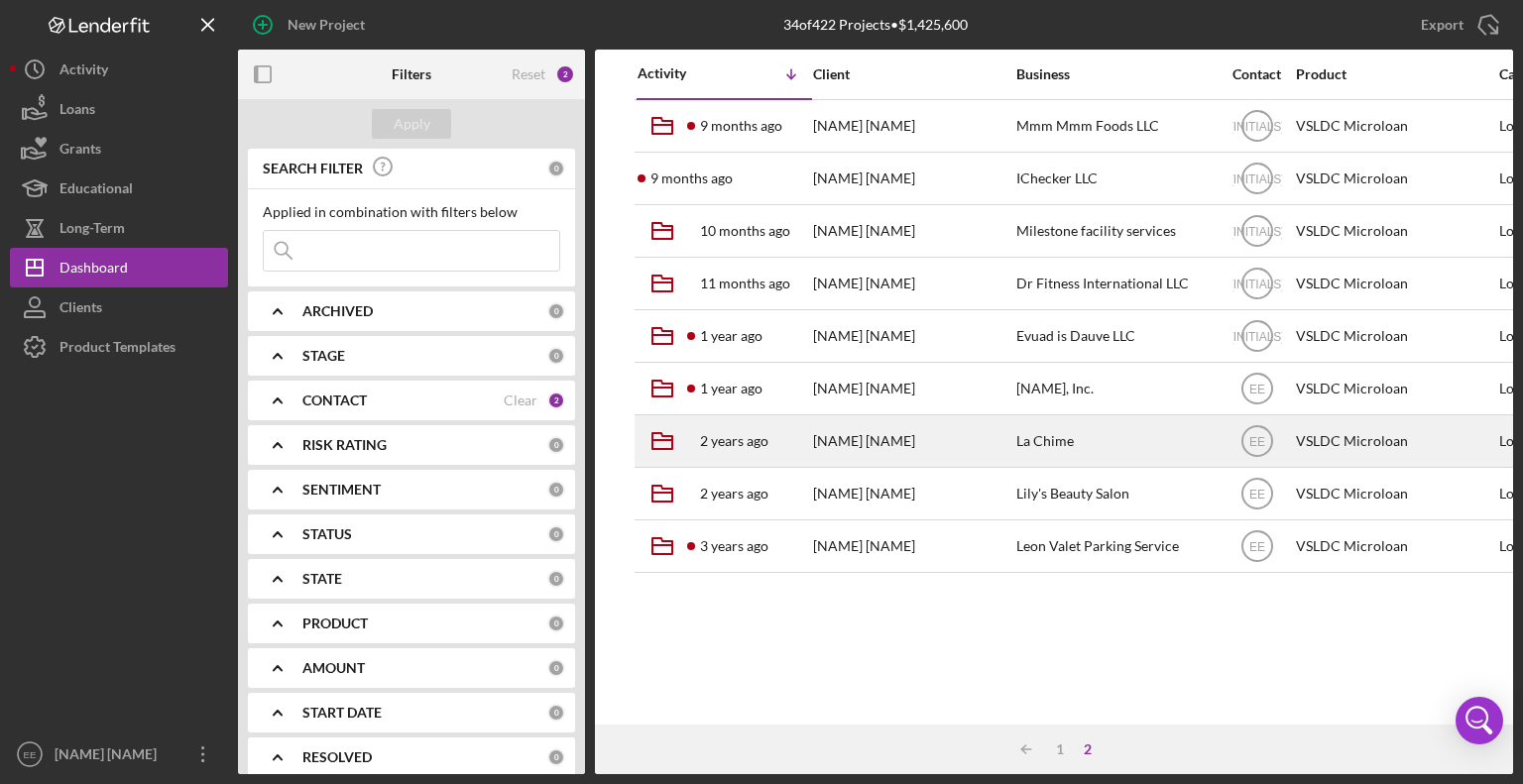 click on "[NAME] [NAME]" at bounding box center (912, 441) 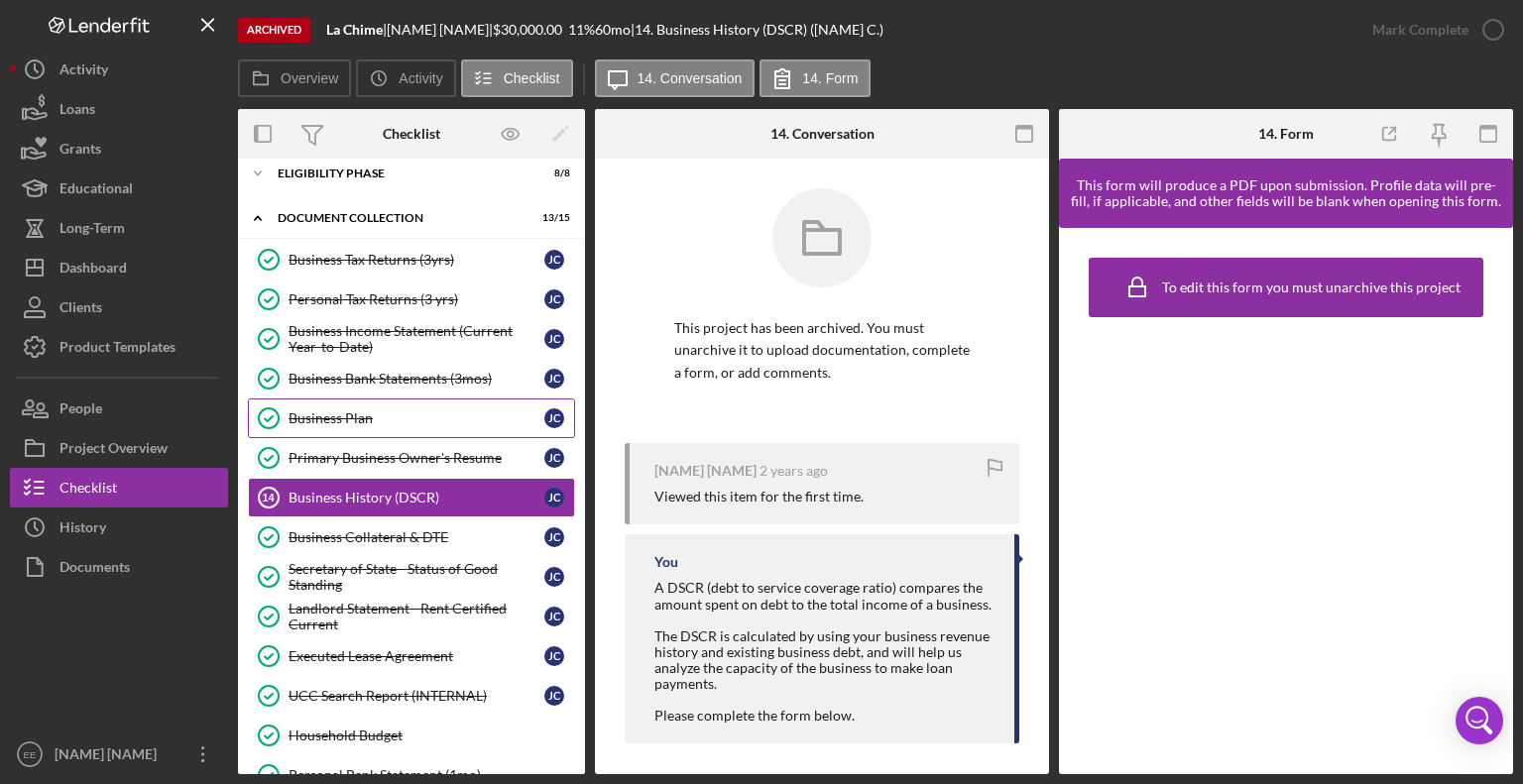 scroll, scrollTop: 0, scrollLeft: 0, axis: both 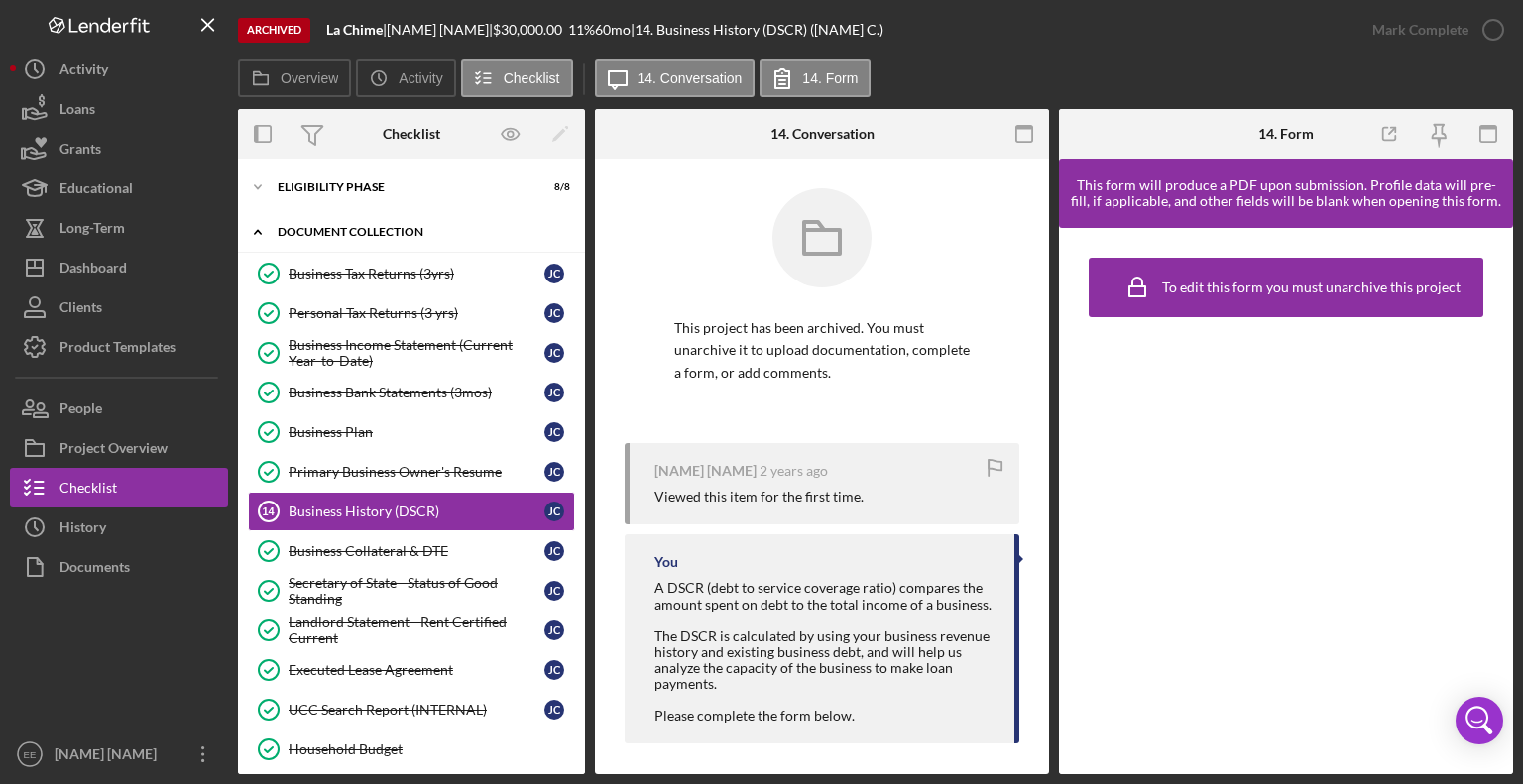 click on "Document Collection" at bounding box center (418, 232) 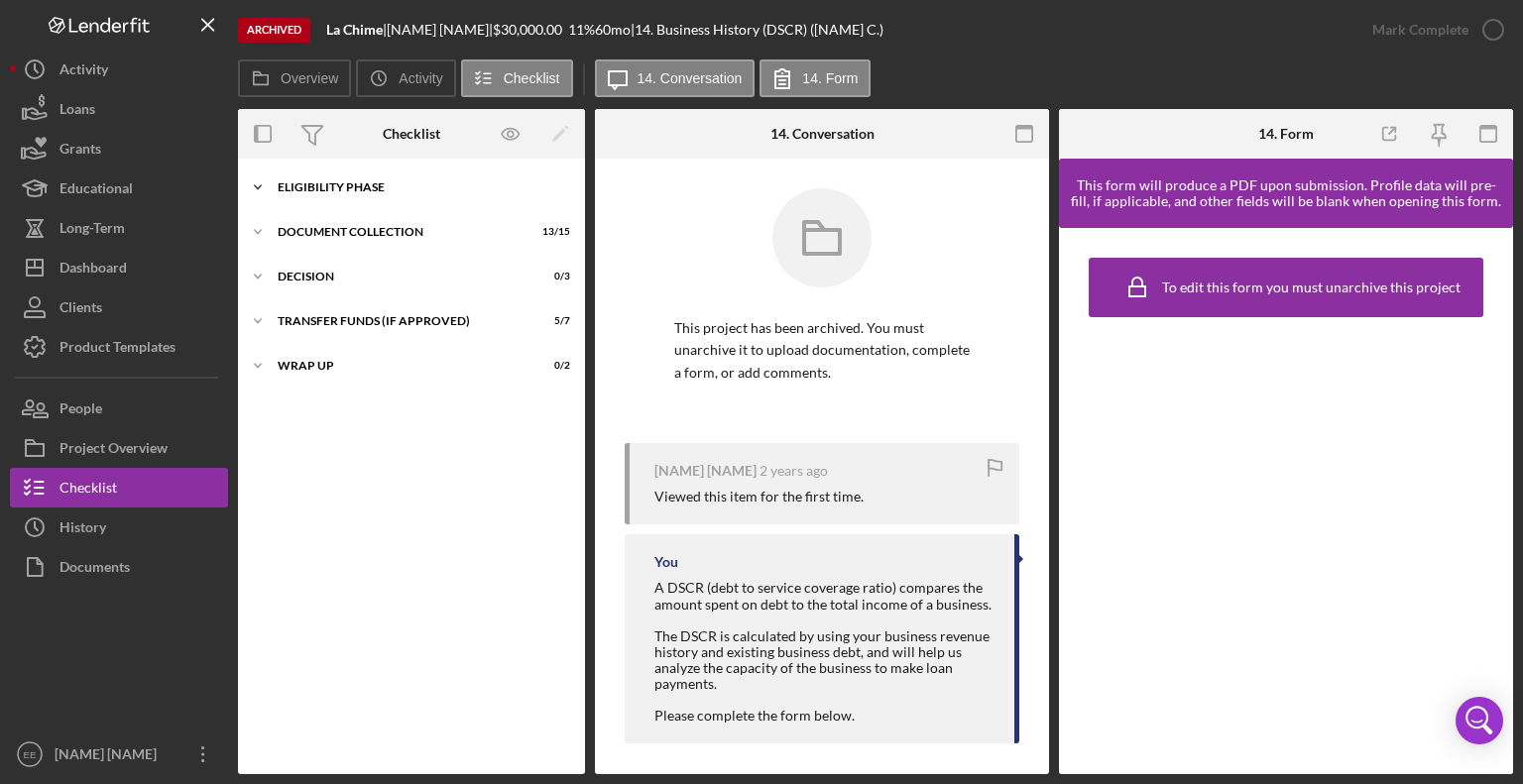 click on "Eligibility Phase" at bounding box center [418, 187] 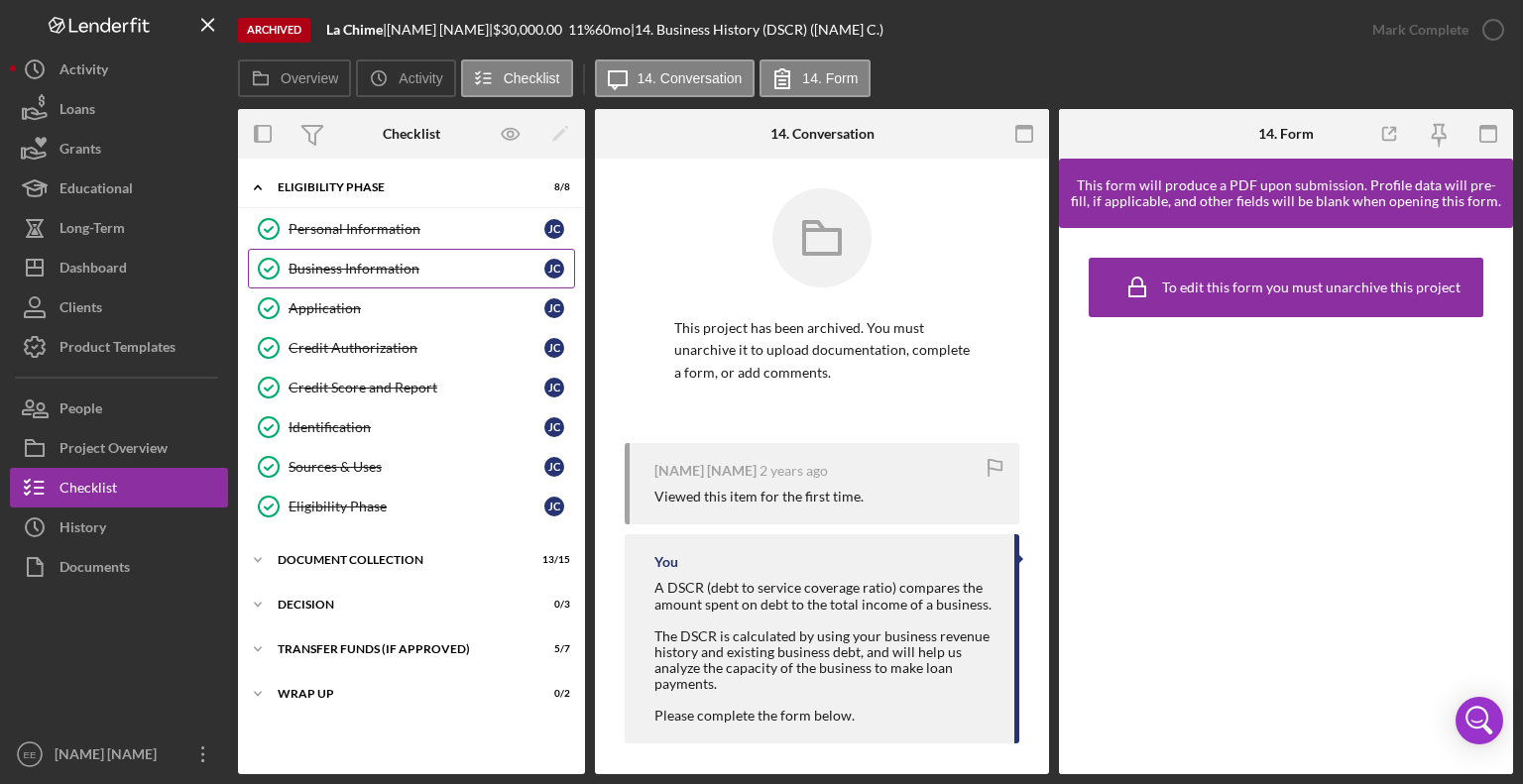click on "Business Information" at bounding box center [416, 269] 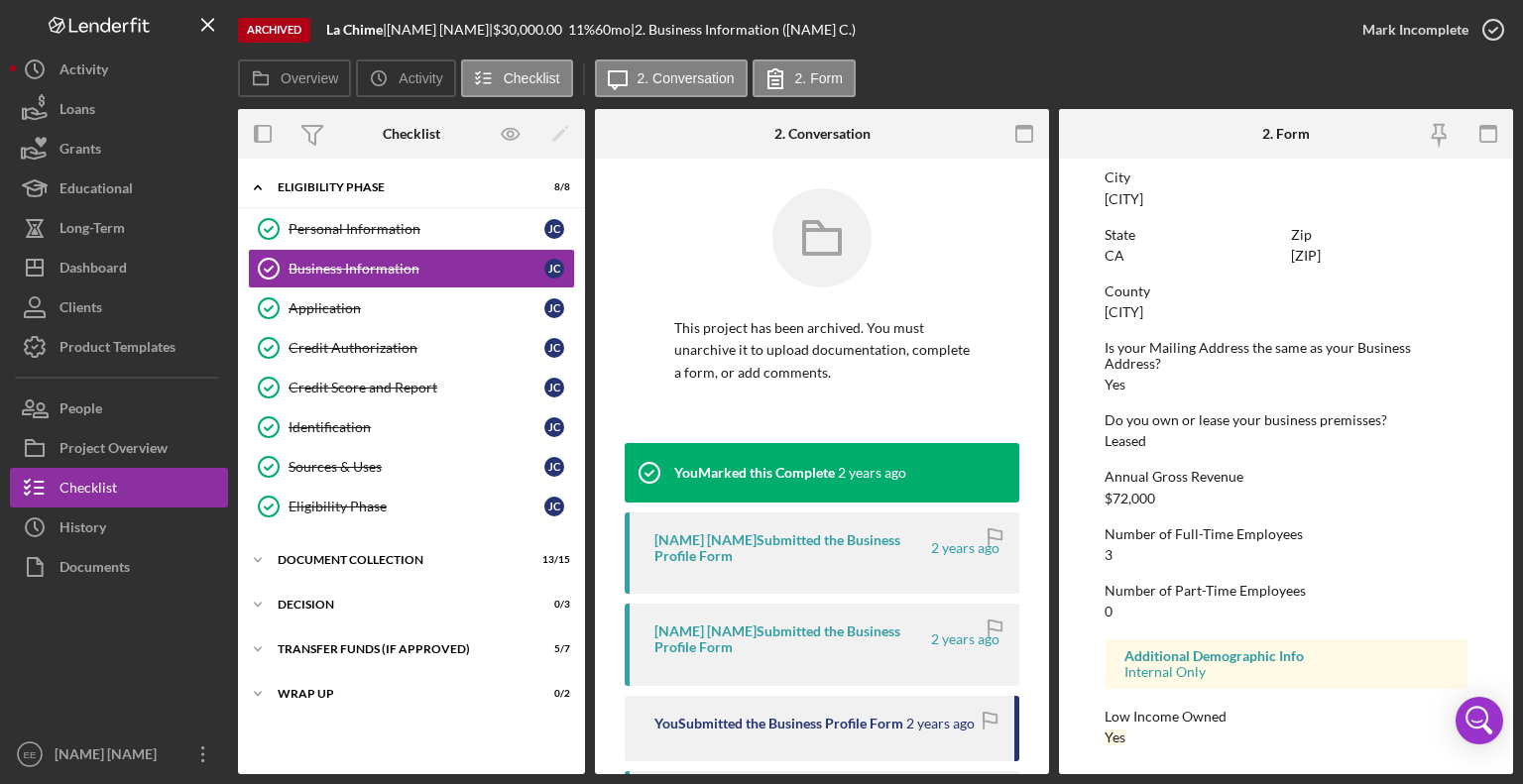 scroll, scrollTop: 895, scrollLeft: 0, axis: vertical 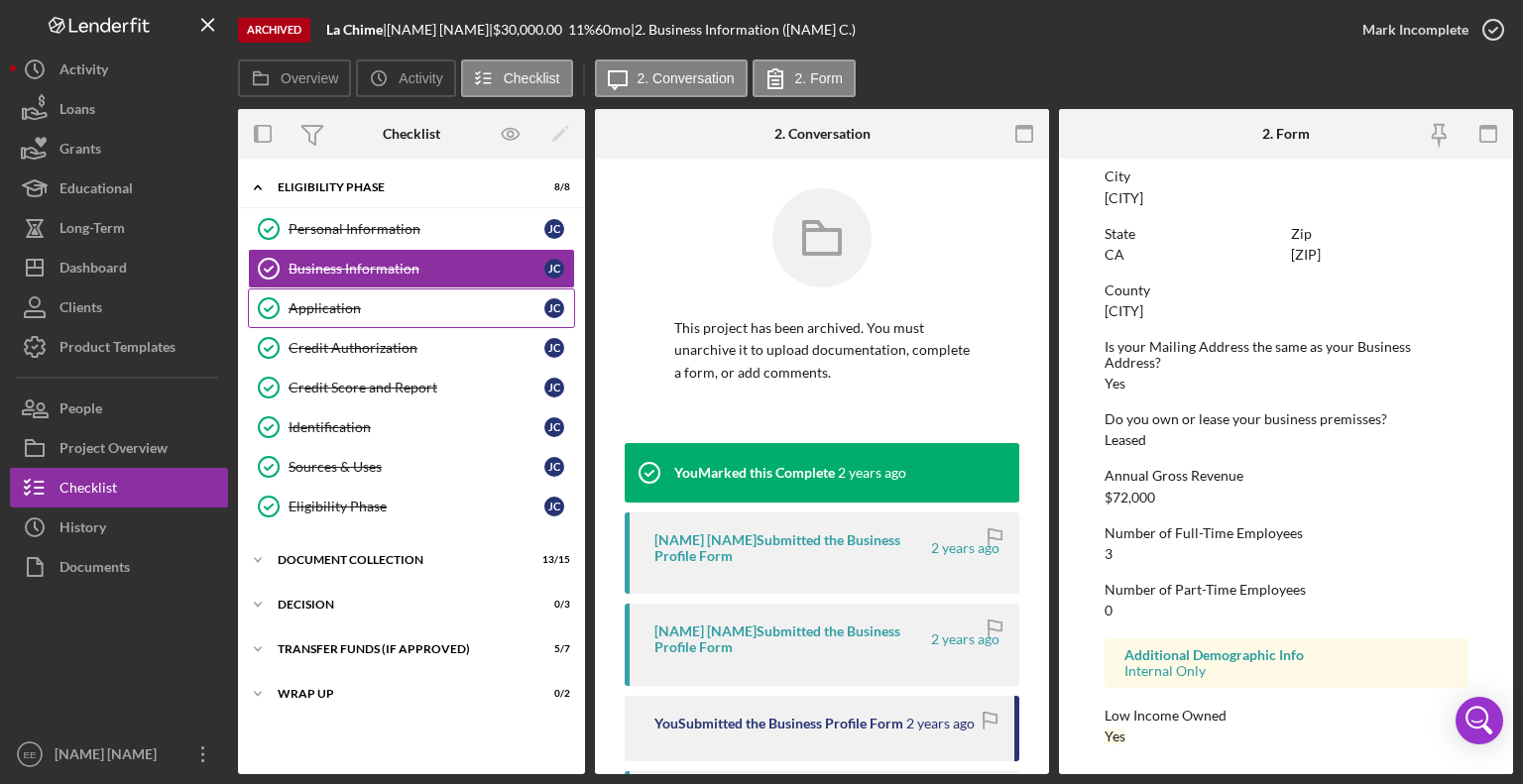 click on "Application" at bounding box center (416, 308) 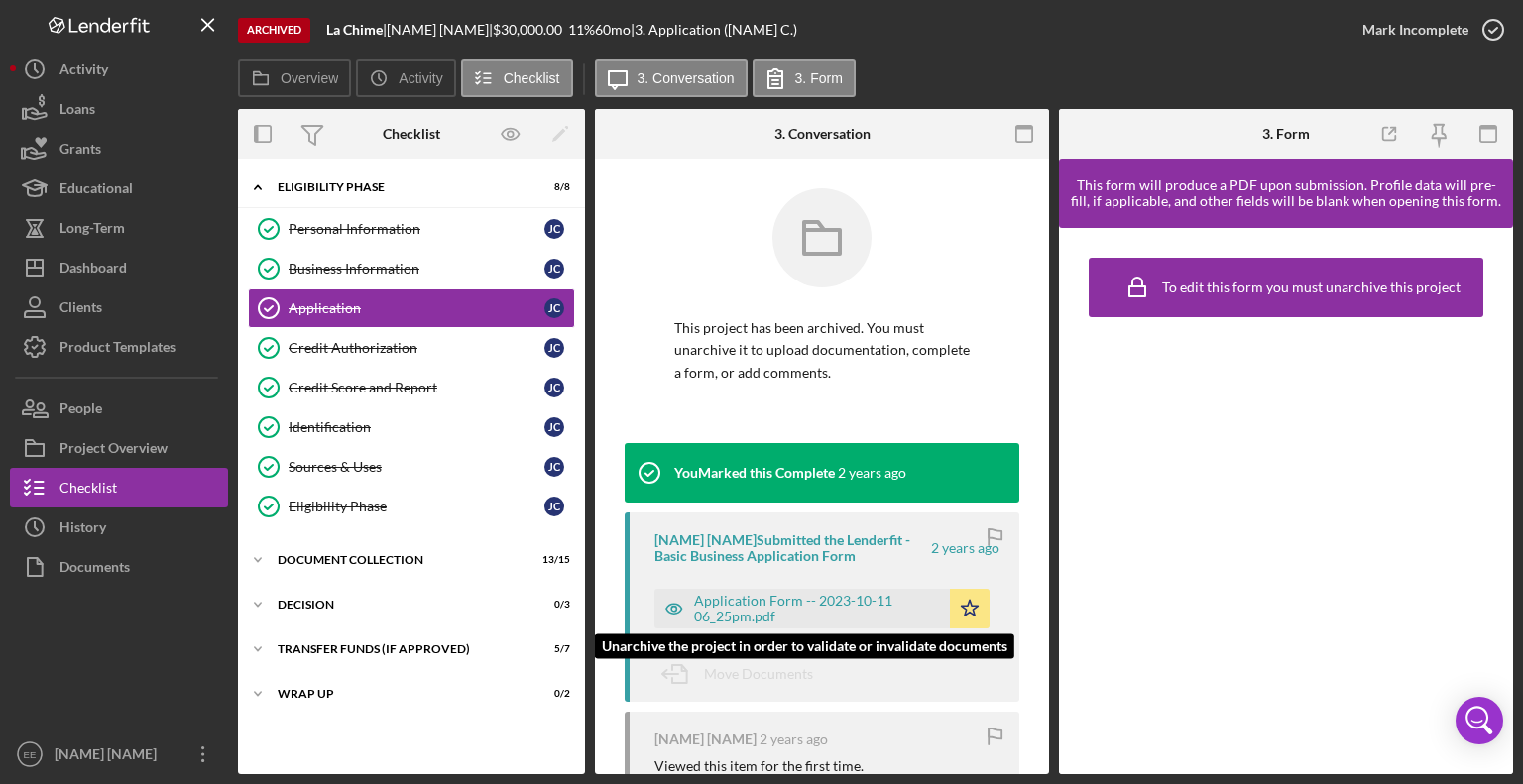 click on "Application Form -- 2023-10-11 06_25pm.pdf" at bounding box center (817, 609) 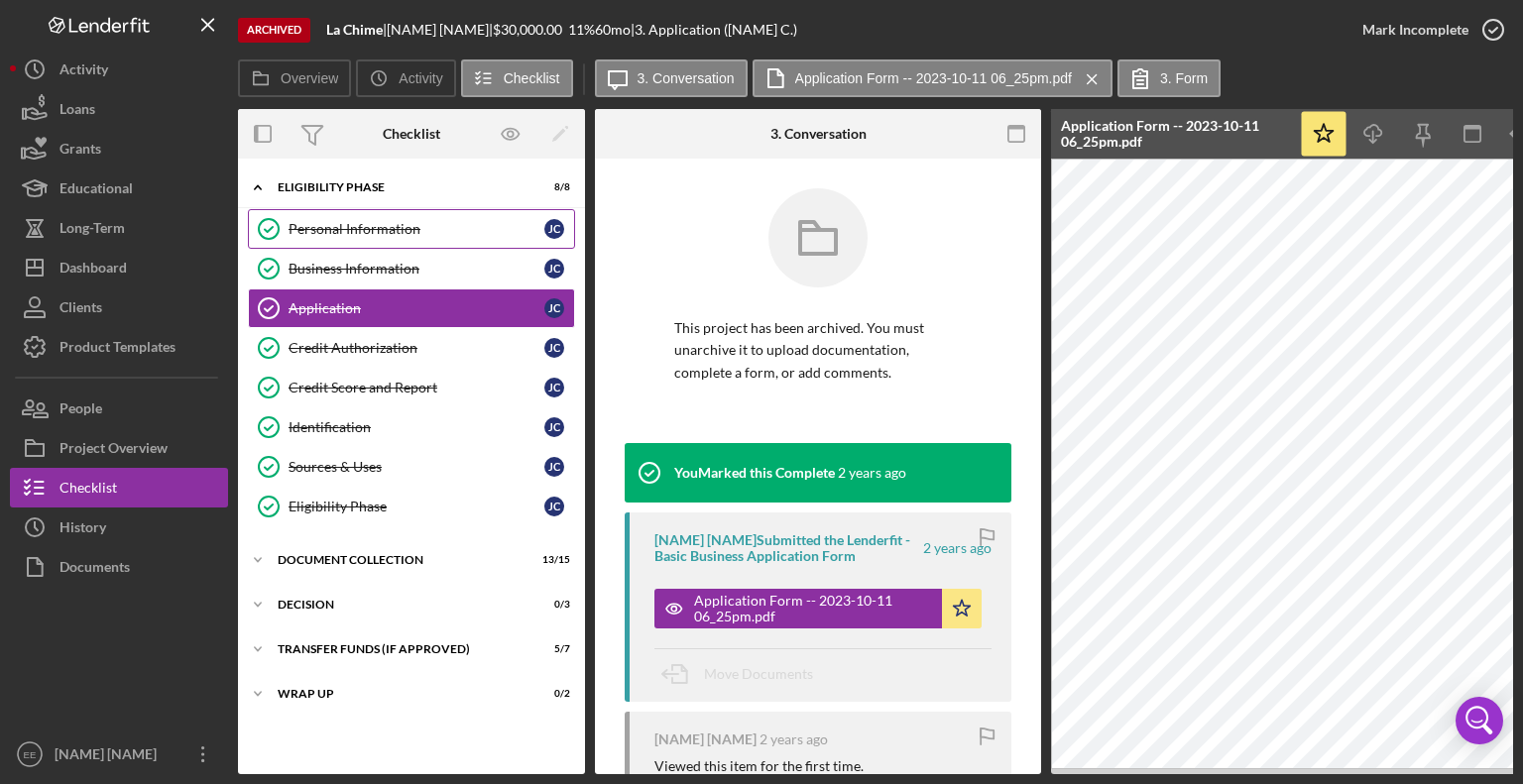 click on "Personal Information" at bounding box center [416, 229] 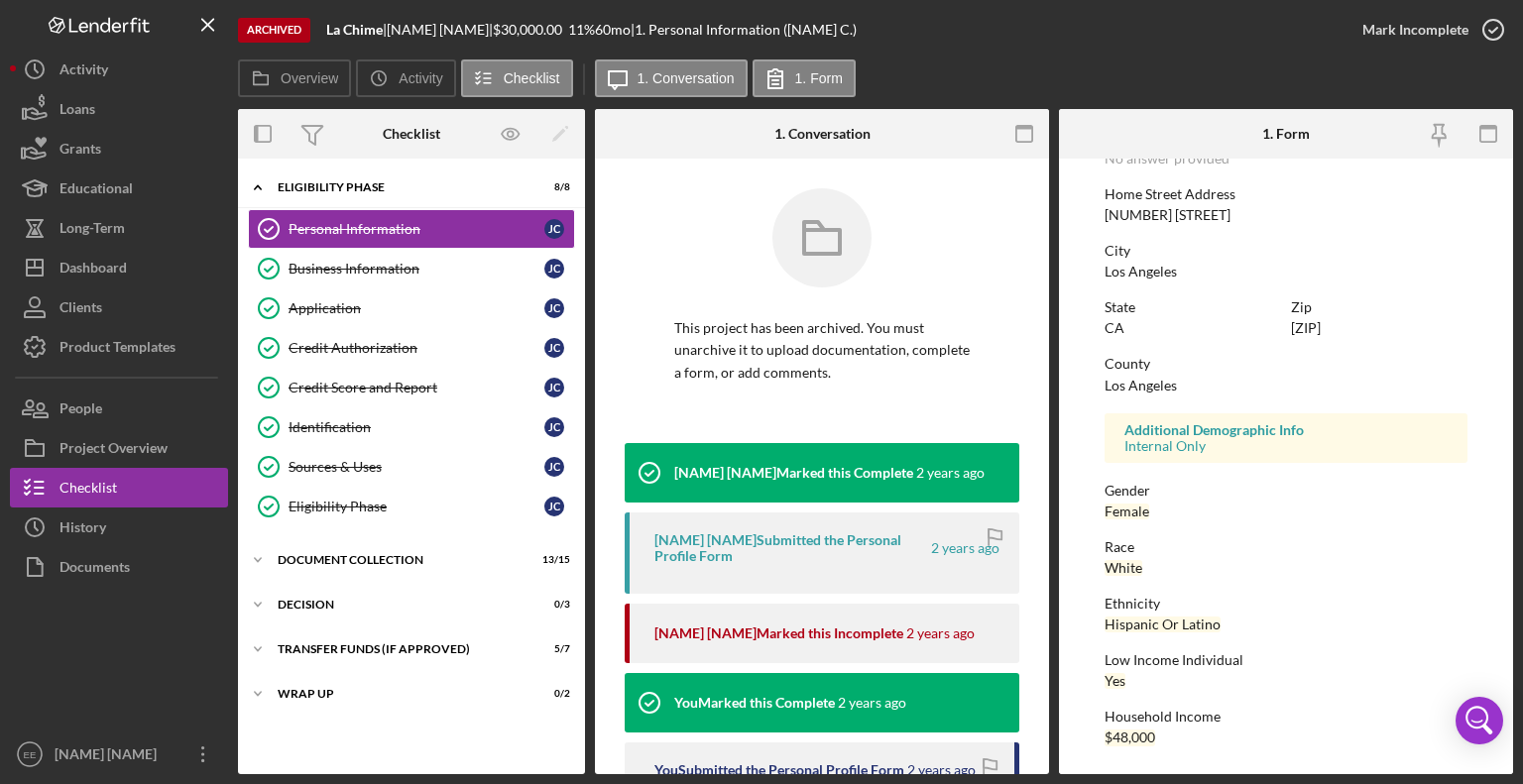 scroll, scrollTop: 325, scrollLeft: 0, axis: vertical 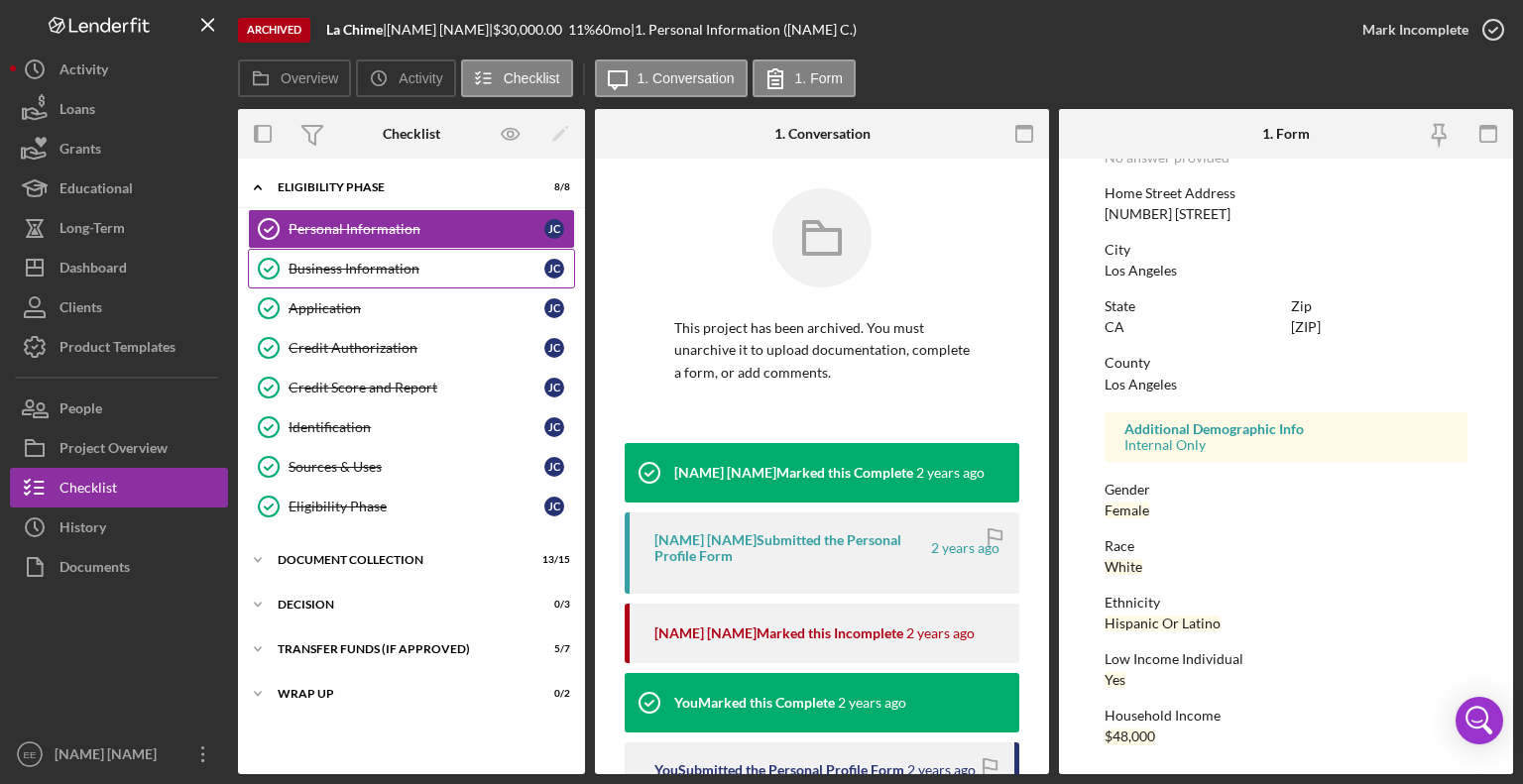 click on "Business Information" at bounding box center [416, 269] 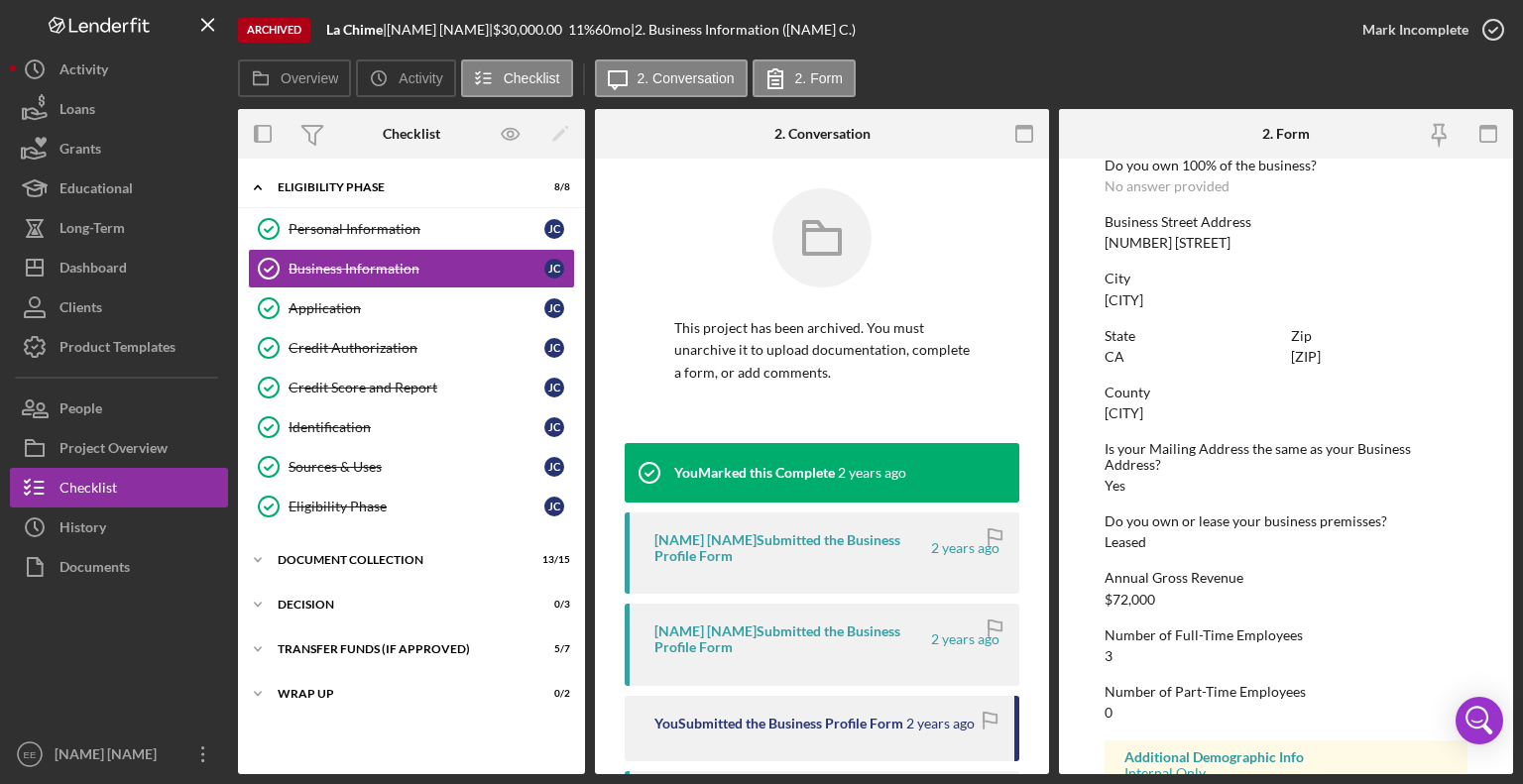 scroll, scrollTop: 895, scrollLeft: 0, axis: vertical 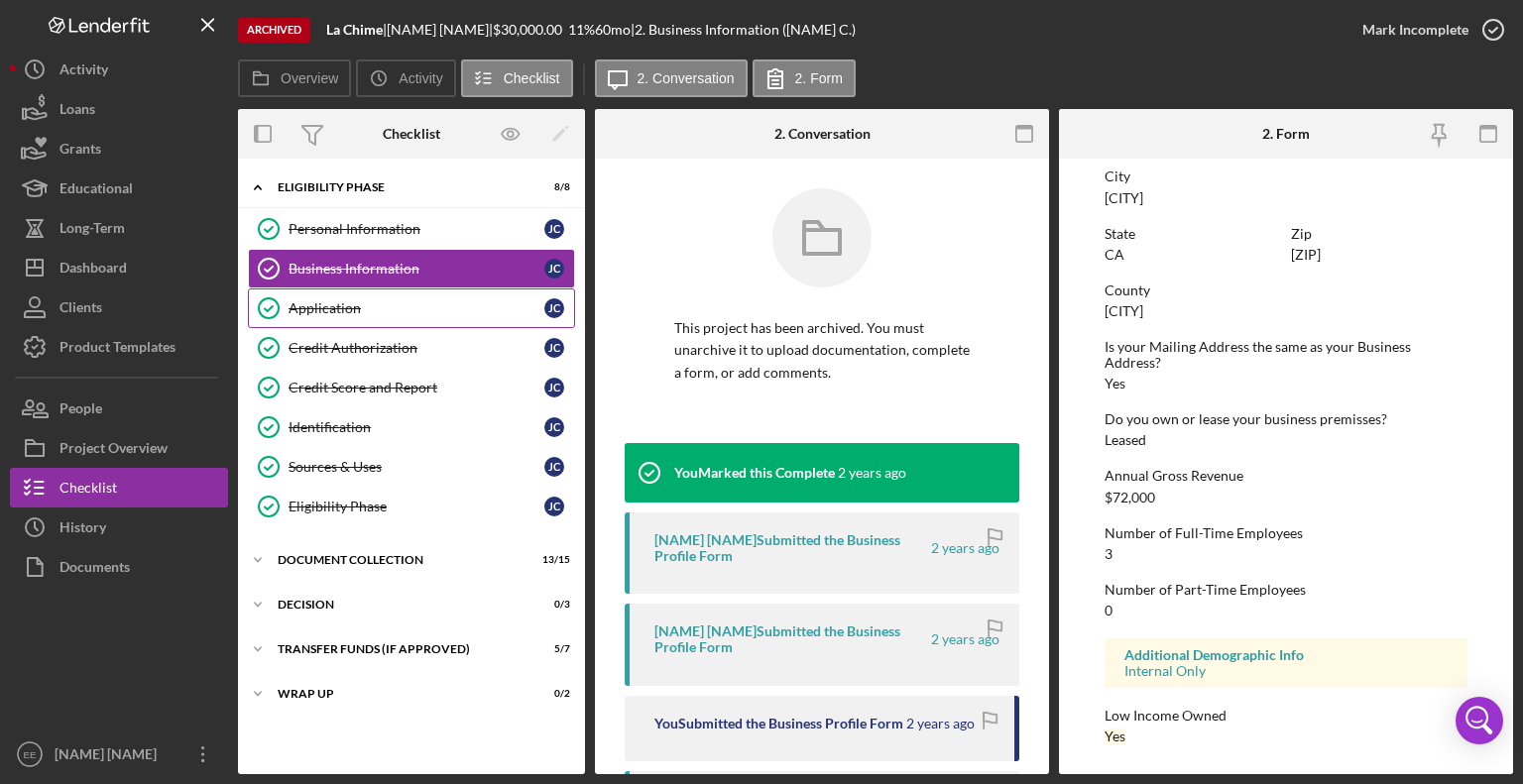 click on "Application" at bounding box center [416, 308] 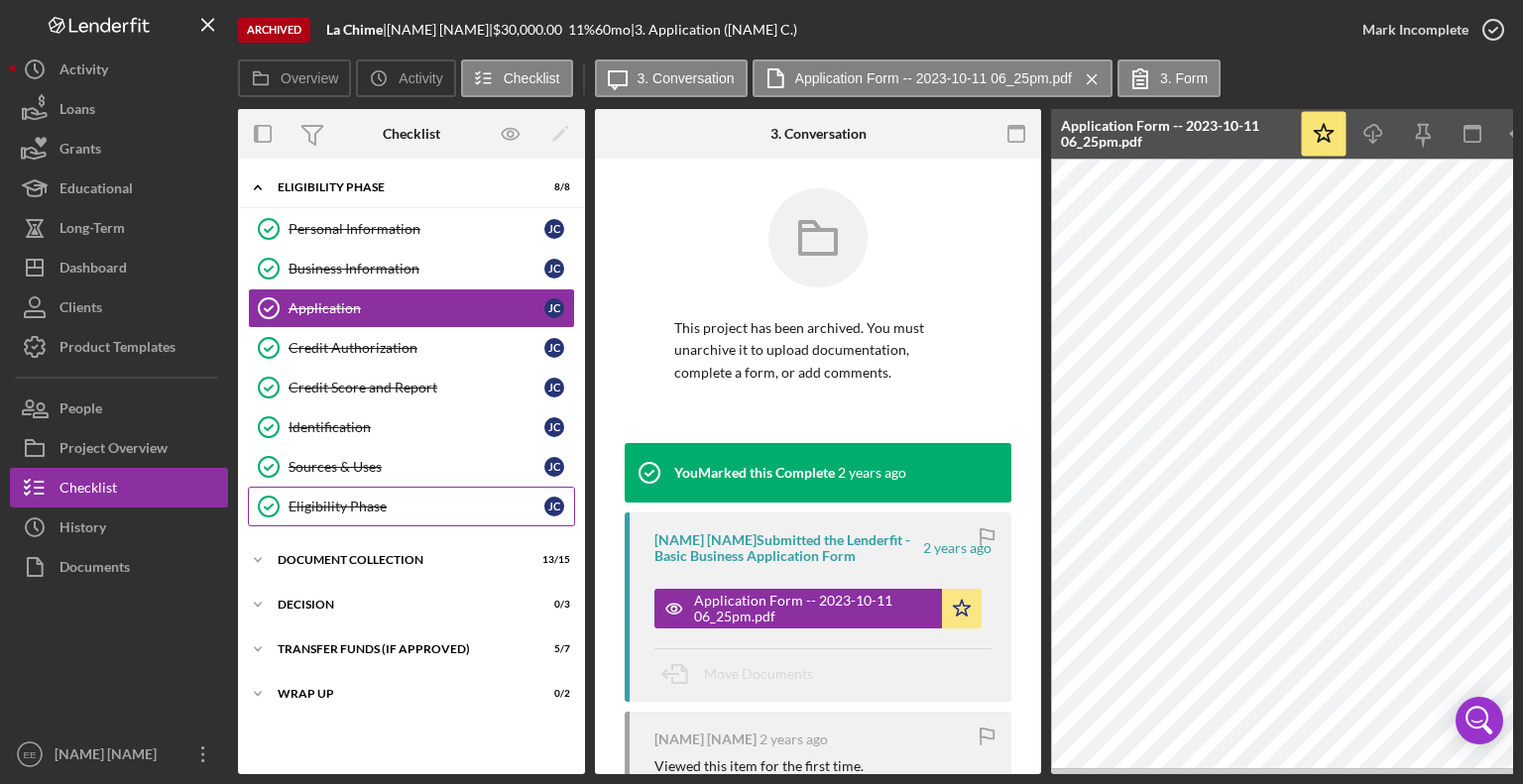 click on "Eligibility Phase" at bounding box center [416, 506] 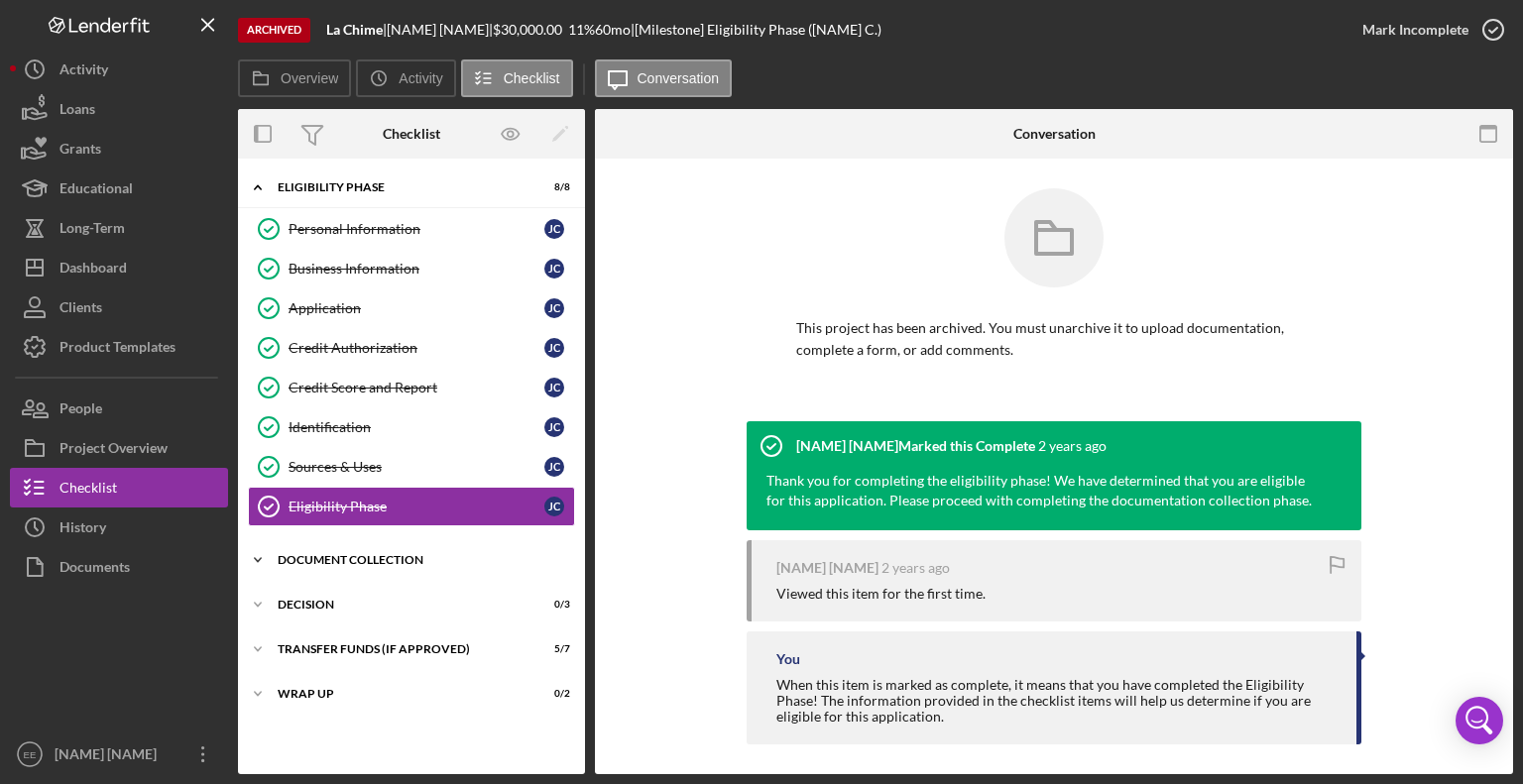 click on "Icon/Expander Document Collection 13 / 15" at bounding box center [411, 560] 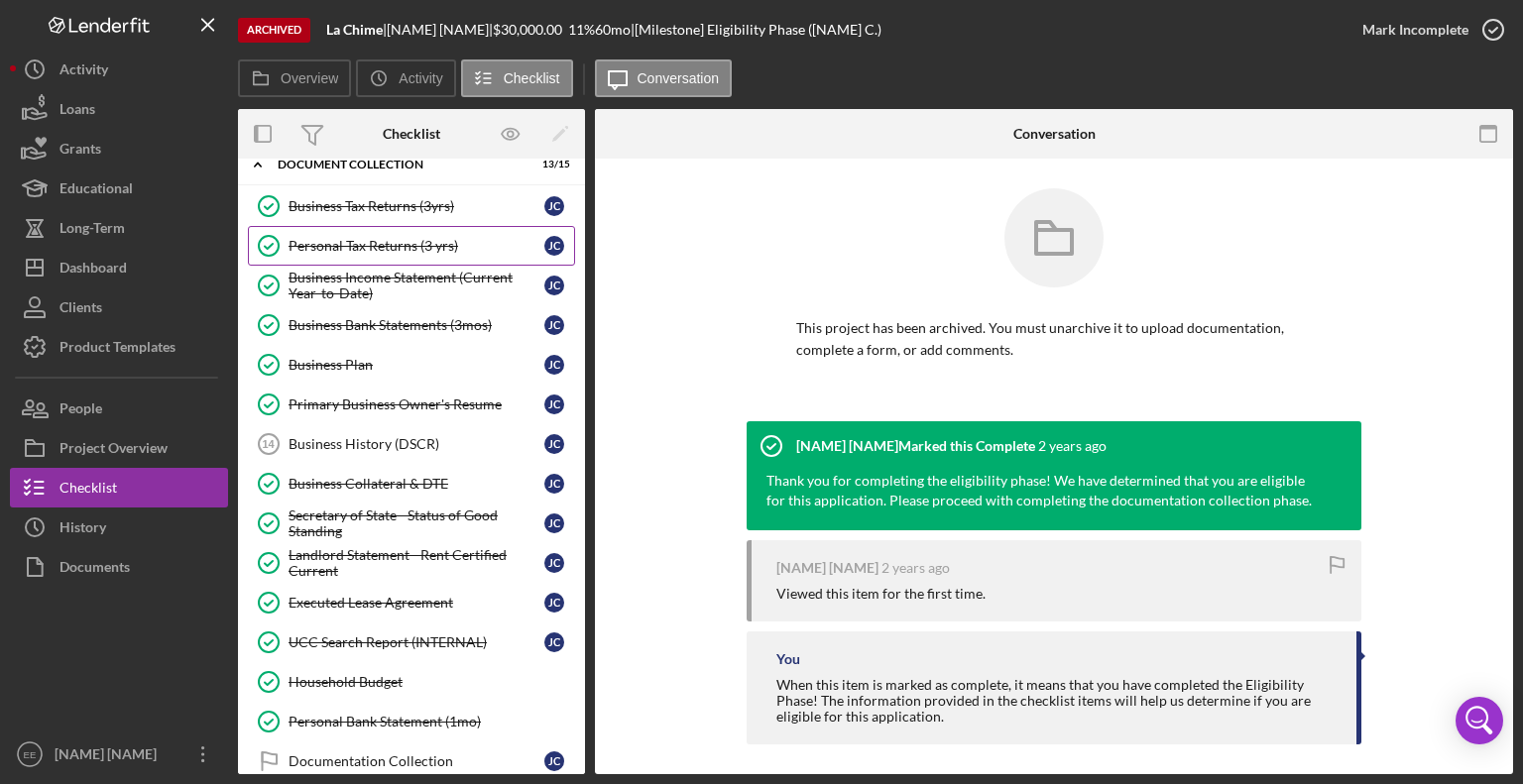 scroll, scrollTop: 396, scrollLeft: 0, axis: vertical 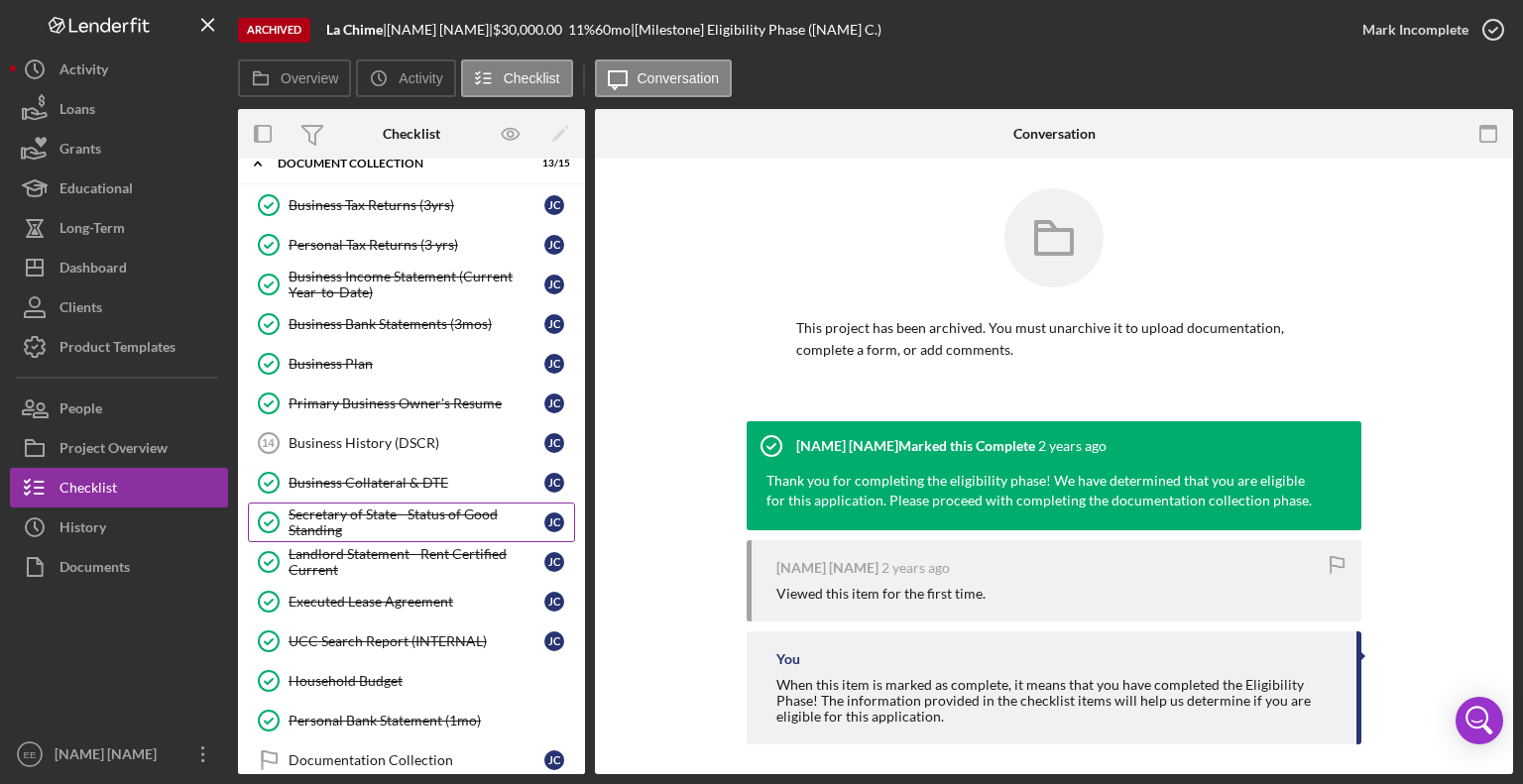 click on "Secretary of State - Status of Good Standing" at bounding box center [416, 522] 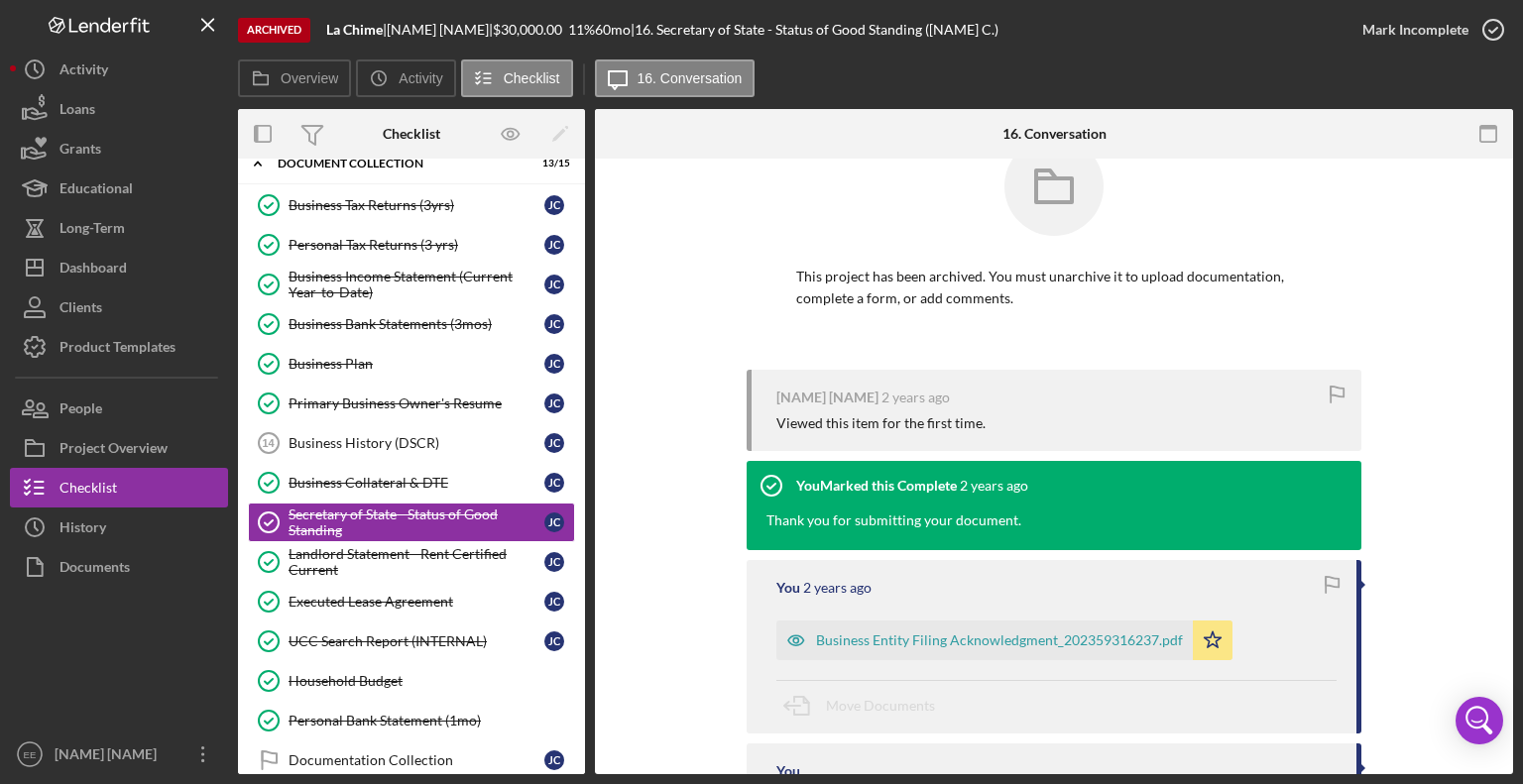 scroll, scrollTop: 158, scrollLeft: 0, axis: vertical 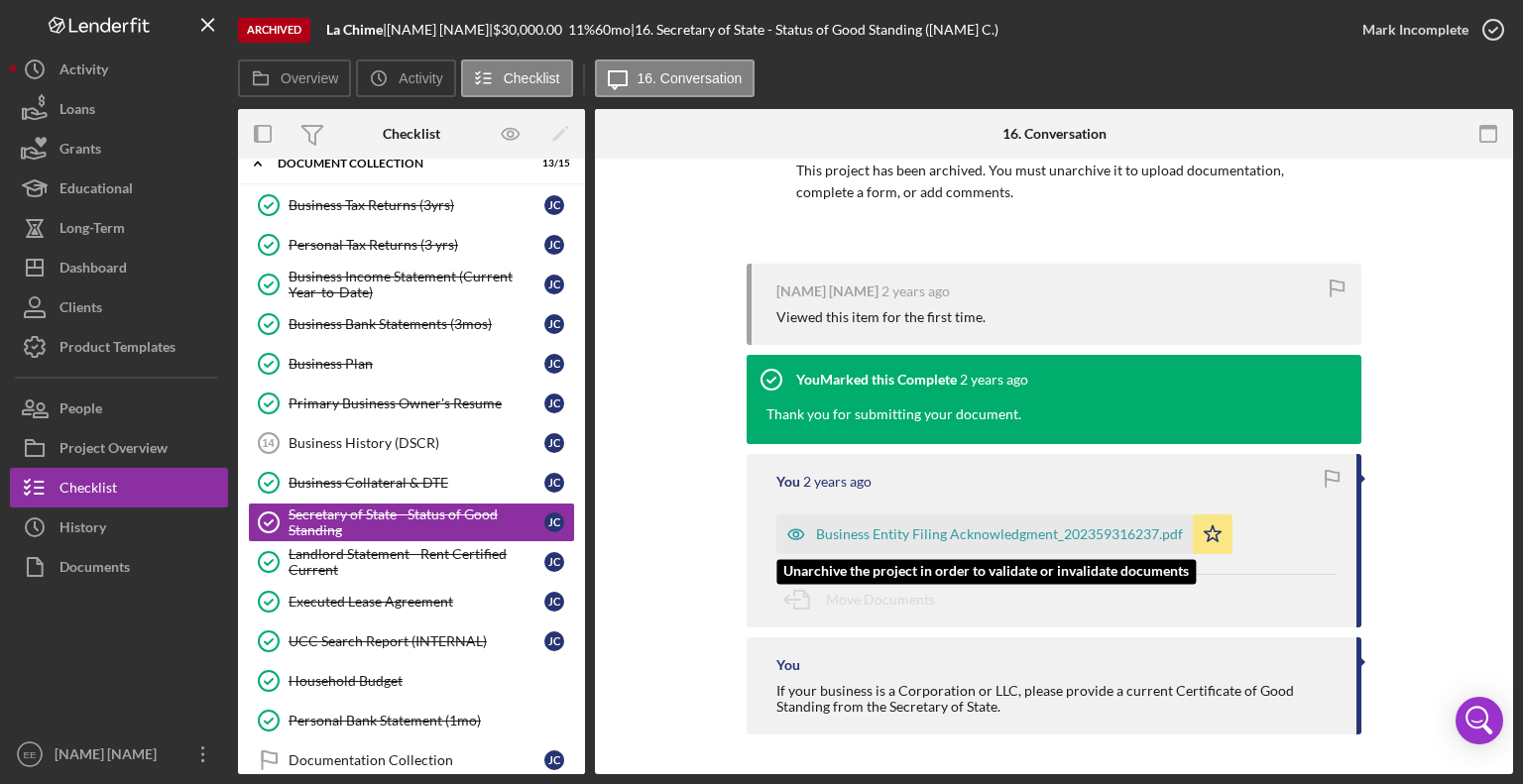 click on "Business Entity Filing Acknowledgment_202359316237.pdf" at bounding box center [999, 534] 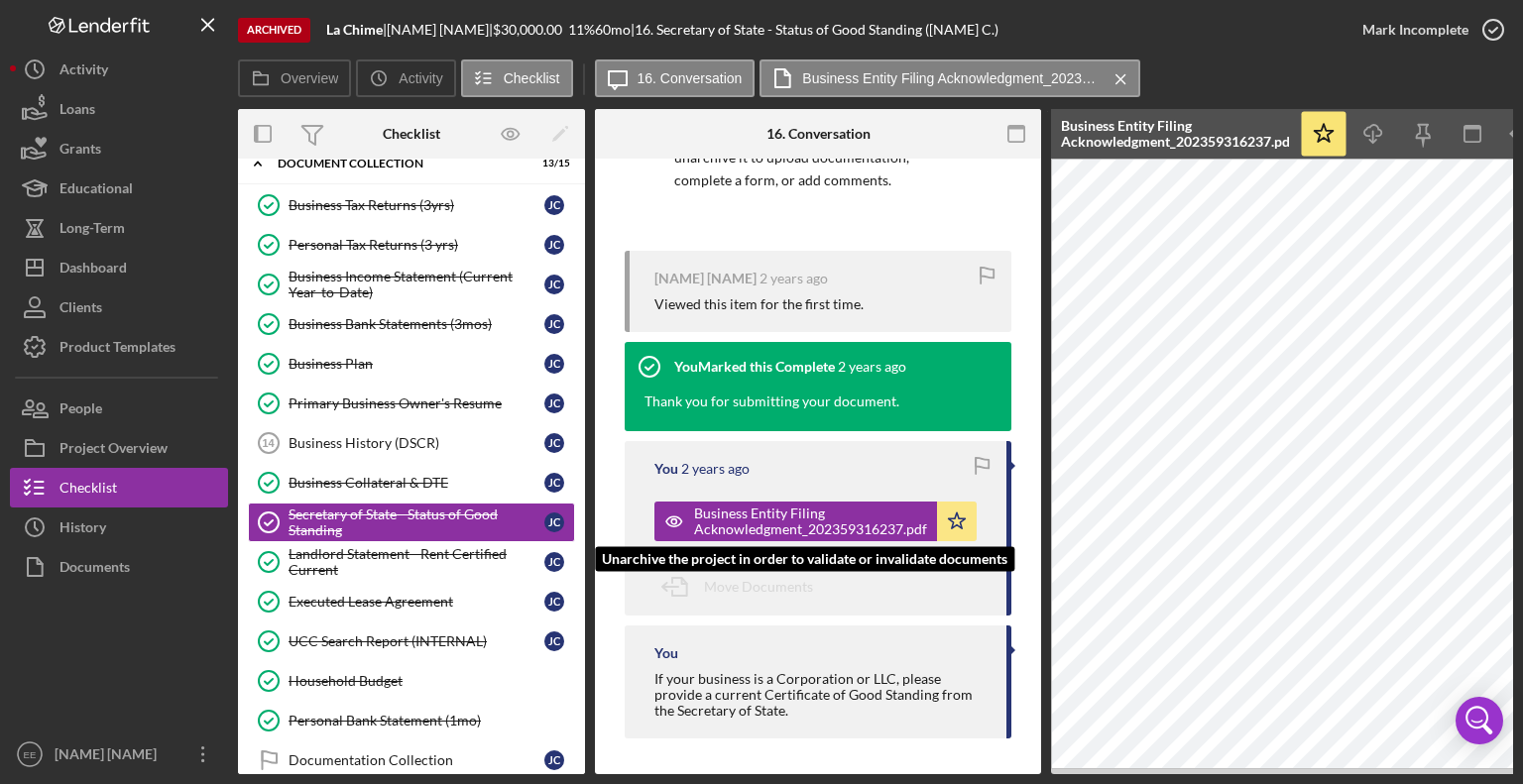 scroll, scrollTop: 201, scrollLeft: 0, axis: vertical 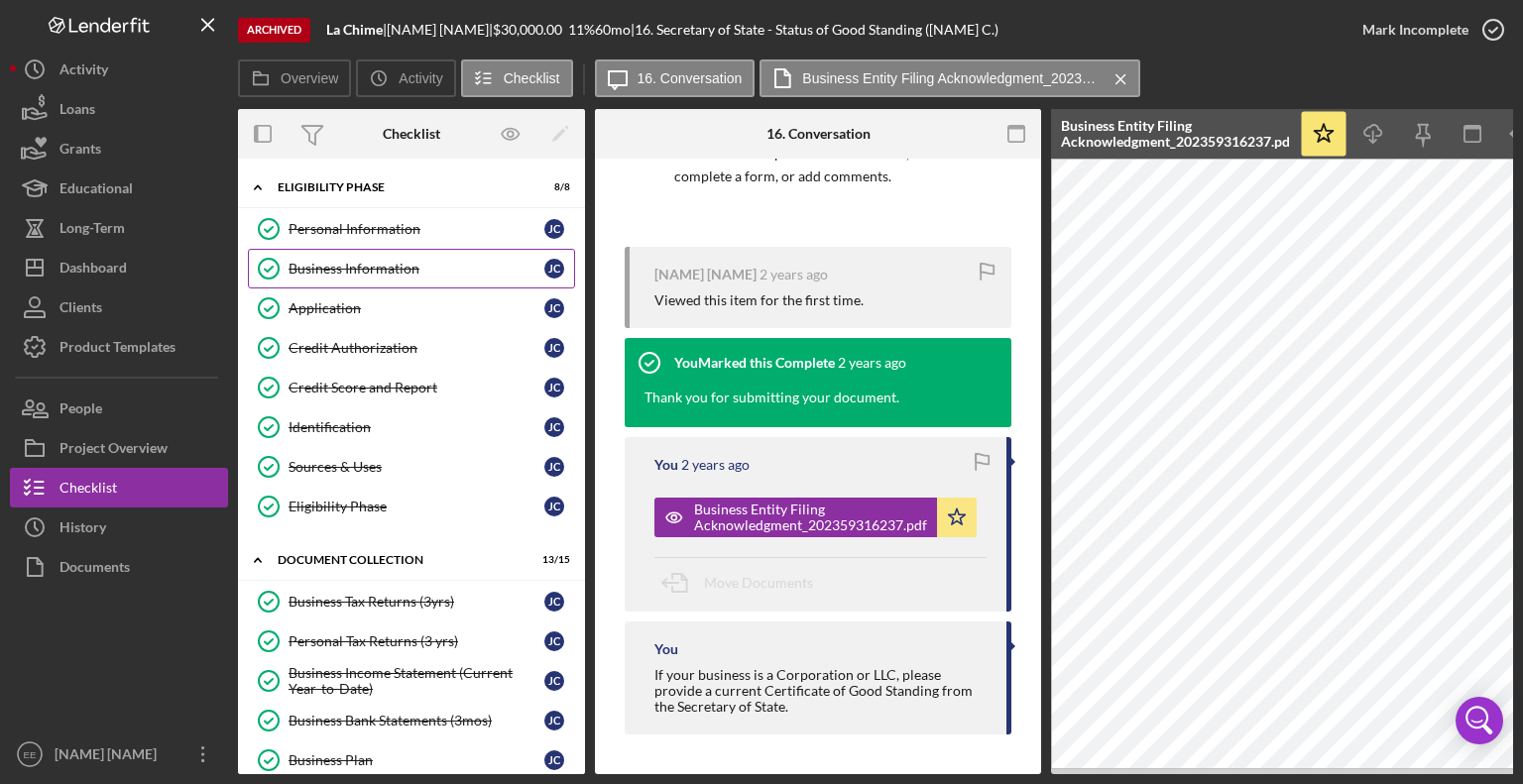 click on "Business Information" at bounding box center (416, 269) 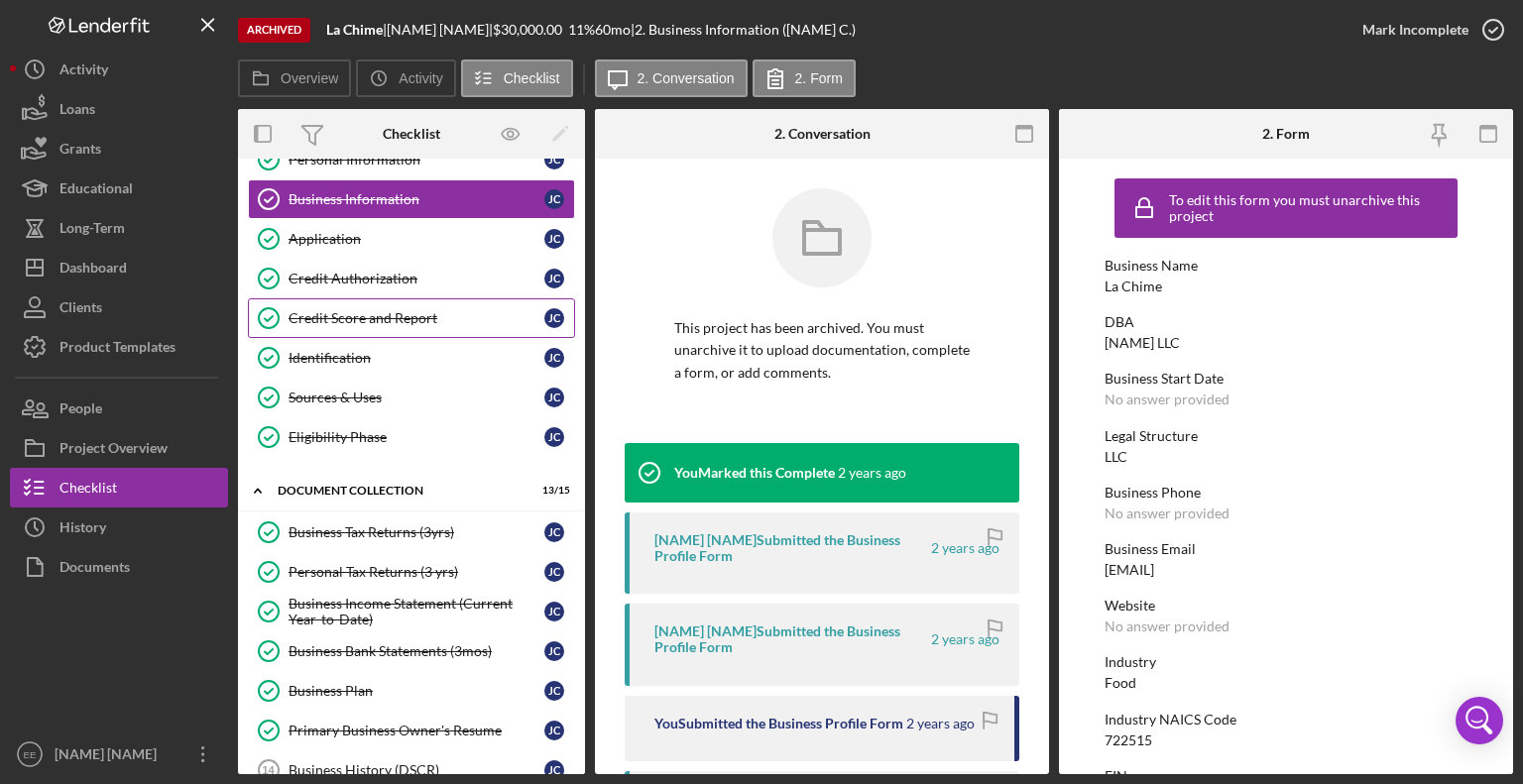 scroll, scrollTop: 99, scrollLeft: 0, axis: vertical 